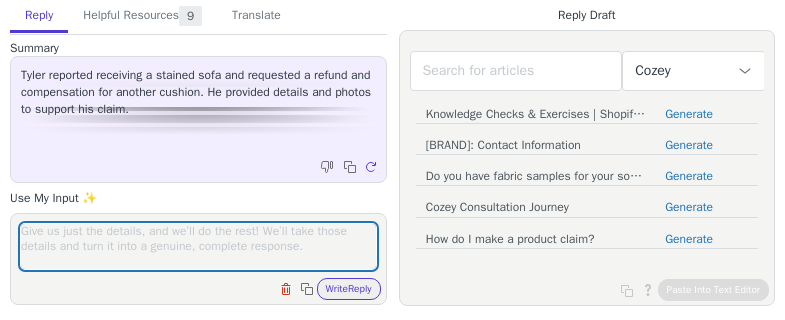 scroll, scrollTop: 0, scrollLeft: 0, axis: both 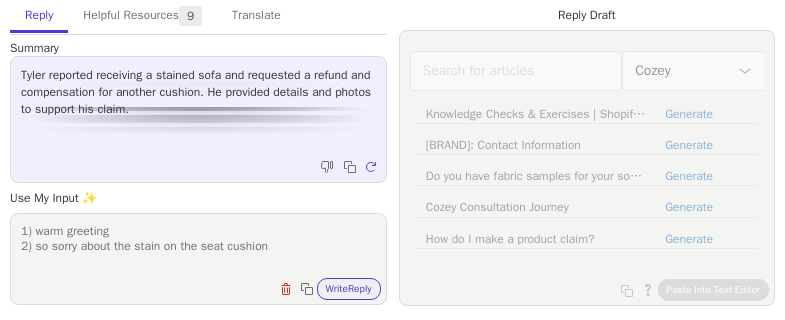 click on "1) warm greeting
2) so sorry about the stain on the seat cushion" at bounding box center (198, 246) 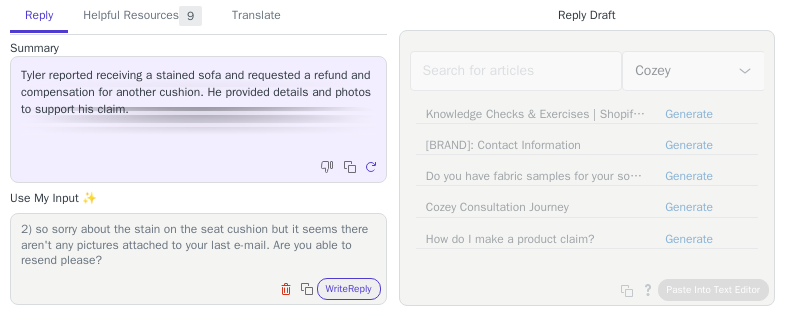 scroll, scrollTop: 32, scrollLeft: 0, axis: vertical 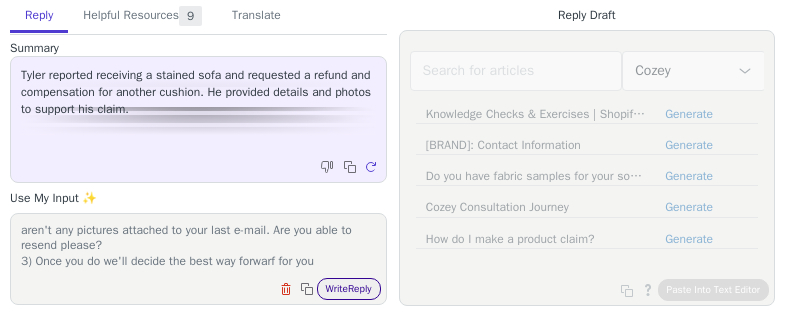 type on "1) warm greeting
2) so sorry about the stain on the seat cushion but it seems there aren't any pictures attached to your last e-mail. Are you able to resend please?
3) Once you do we'll decide the best way forwarf for you" 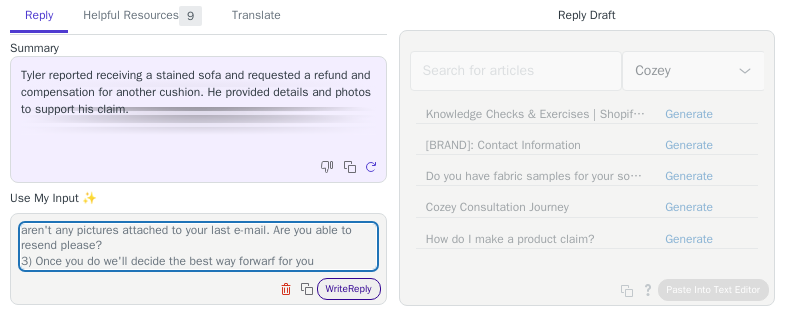 click on "Write  Reply" at bounding box center [349, 289] 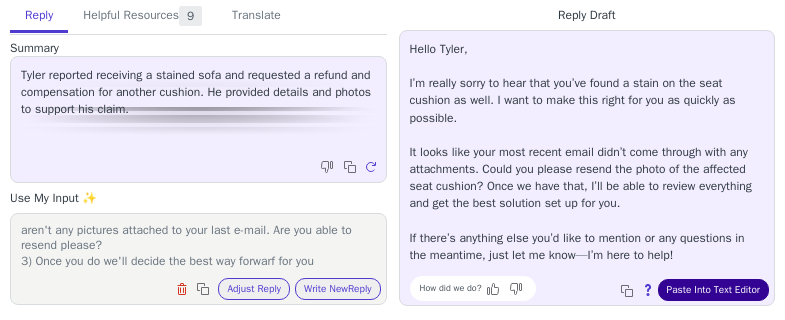 click on "Paste Into Text Editor" at bounding box center [713, 290] 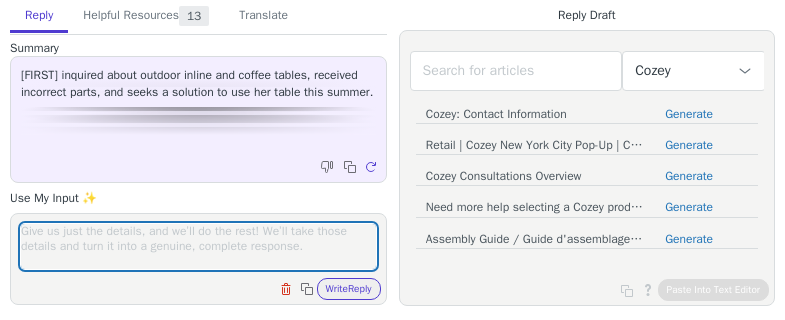 scroll, scrollTop: 0, scrollLeft: 0, axis: both 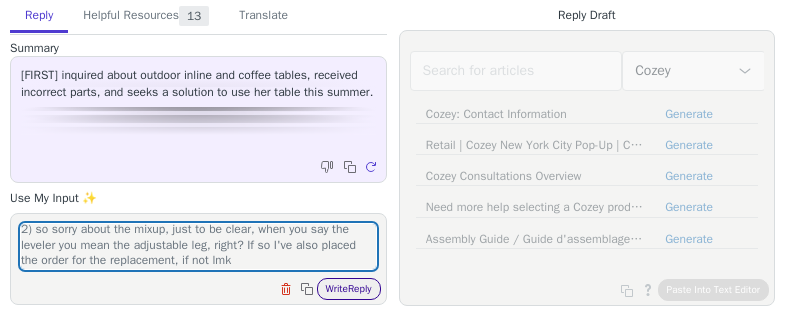 type on "1) WARM GREETING
2) so sorry about the mixup, just to be clear, when you say the leveler you mean the adjustable leg, right? If so I've also placed the order for the replacement, if not lmk" 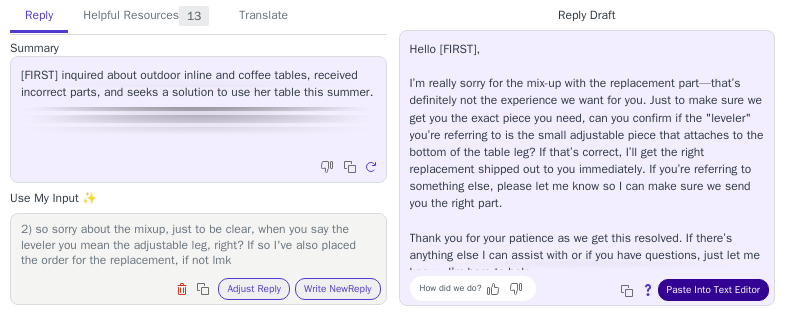 click on "Paste Into Text Editor" at bounding box center (713, 290) 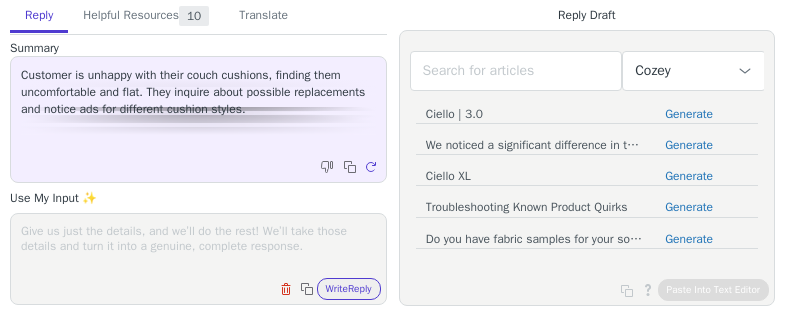 scroll, scrollTop: 0, scrollLeft: 0, axis: both 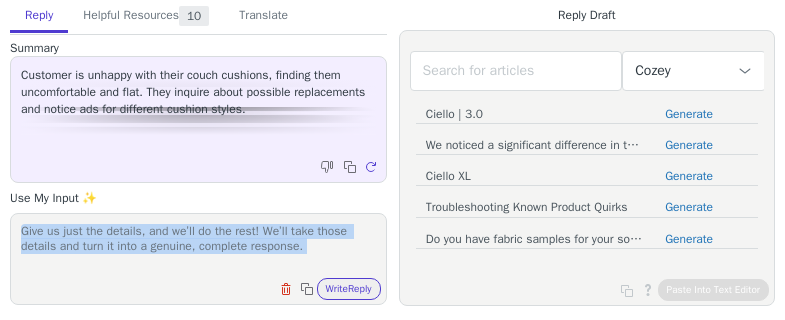 click on "Clear field Copy to clipboard Write  Reply" at bounding box center (198, 259) 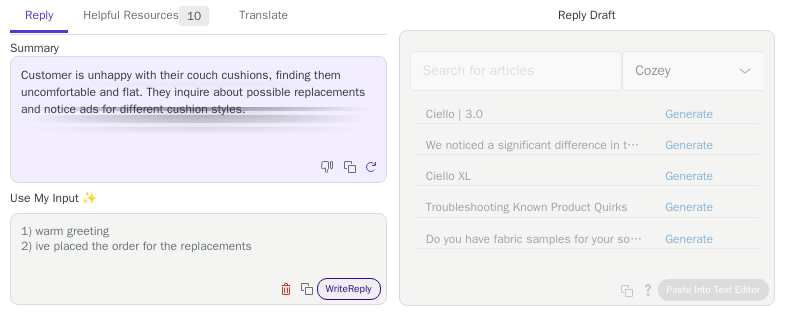 type on "1) warm greeting
2) ive placed the order for the replacements" 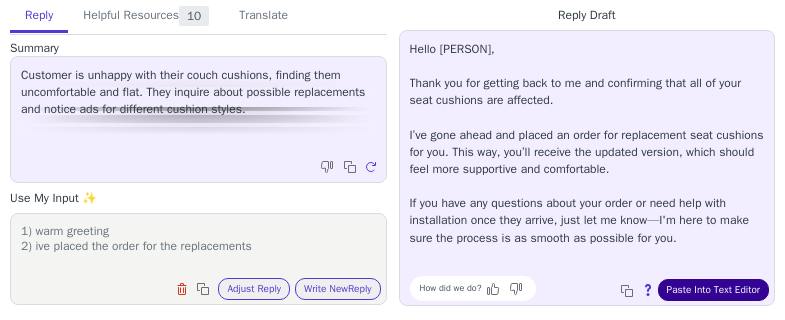 click on "Paste Into Text Editor" at bounding box center (713, 290) 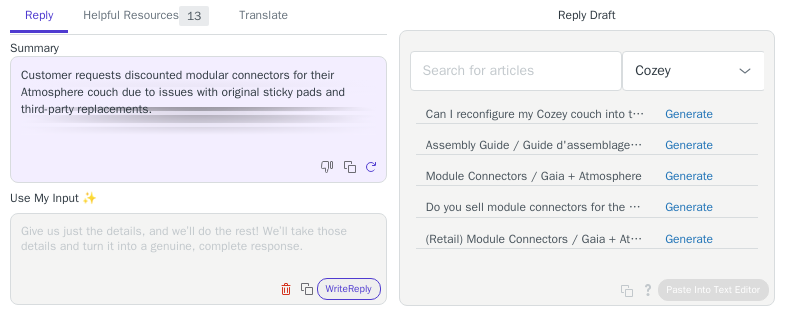scroll, scrollTop: 0, scrollLeft: 0, axis: both 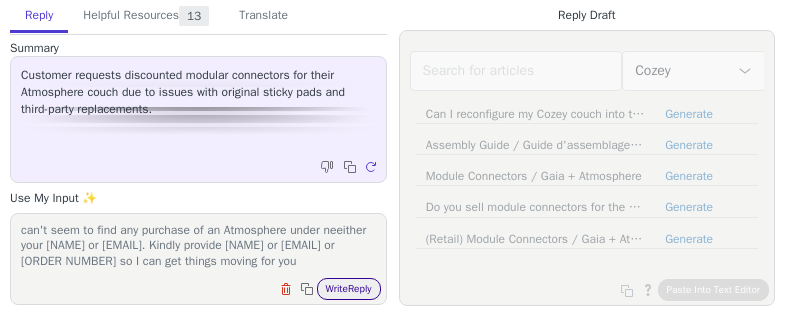 type on "1) WARM GRETING
2) I would love to send you some free modules on the house but I can't seem to find any purchase of an Atmosphere under neeither your [NAME] or [EMAIL]. Kindly provide [NAME] or [EMAIL] or [ORDER NUMBER] so I can get things moving for you" 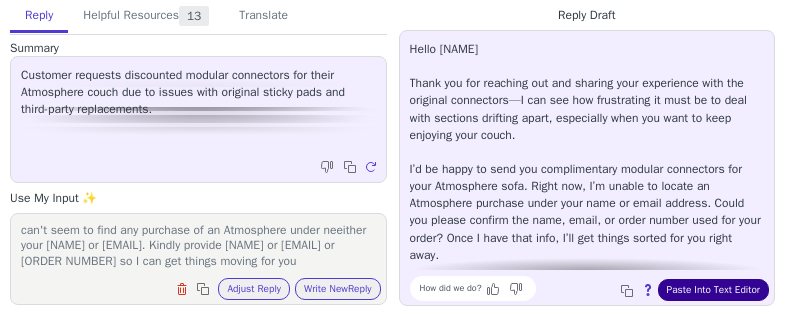 click on "Paste Into Text Editor" at bounding box center (713, 290) 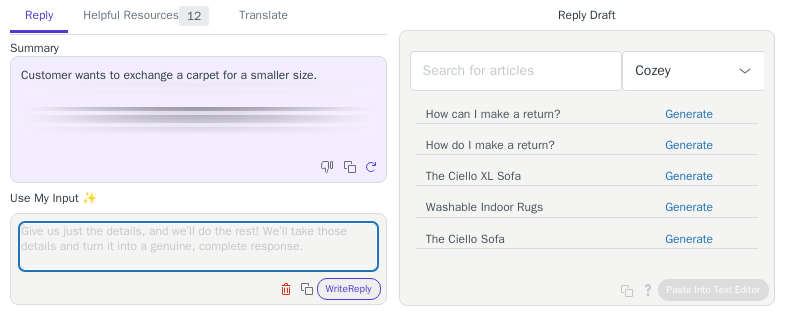 scroll, scrollTop: 0, scrollLeft: 0, axis: both 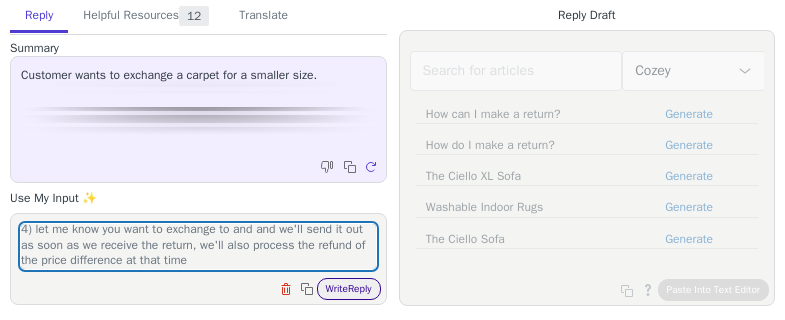 type on "1) warm greeting
2) sorry it was too big, lets fix that
3) find return labels attached
4) let me know you want to exchange to and and we'll send it out as soon as we receive the return, we'll also process the refund of the price difference at that time" 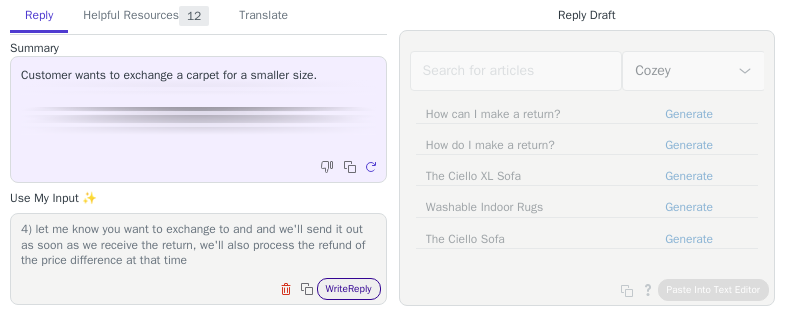 click on "Write  Reply" at bounding box center (349, 289) 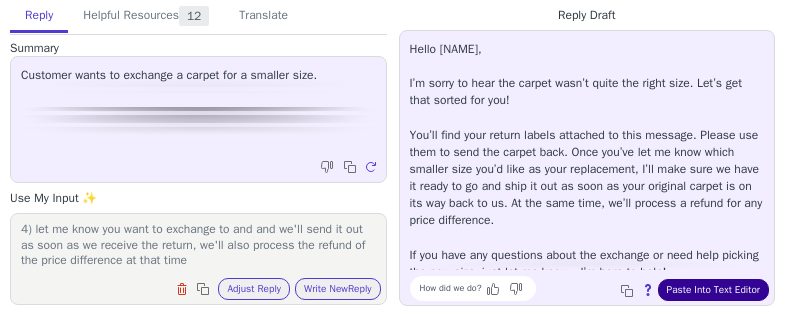 click on "Paste Into Text Editor" at bounding box center (713, 290) 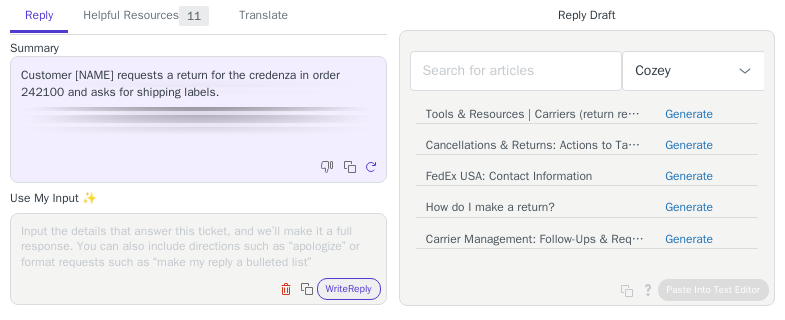 scroll, scrollTop: 0, scrollLeft: 0, axis: both 